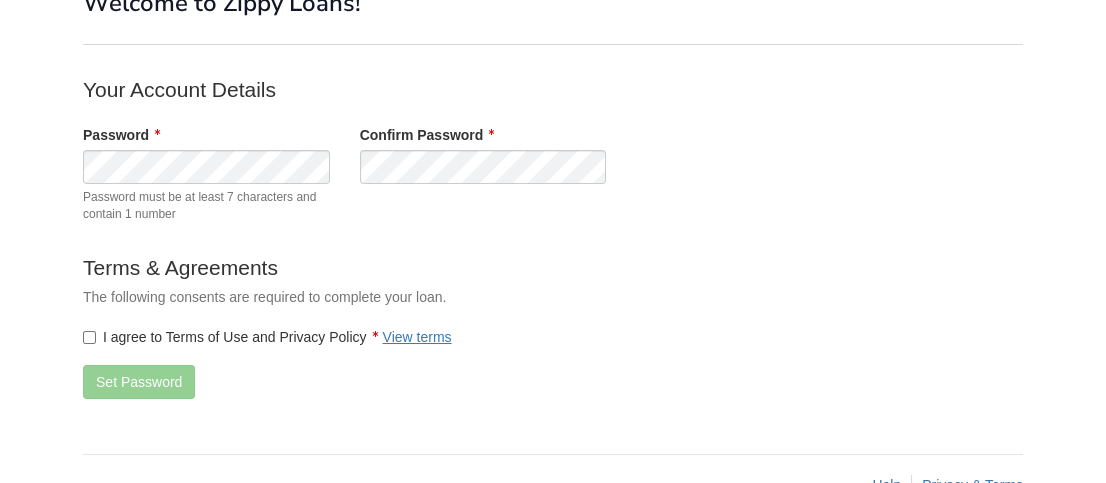 scroll, scrollTop: 142, scrollLeft: 0, axis: vertical 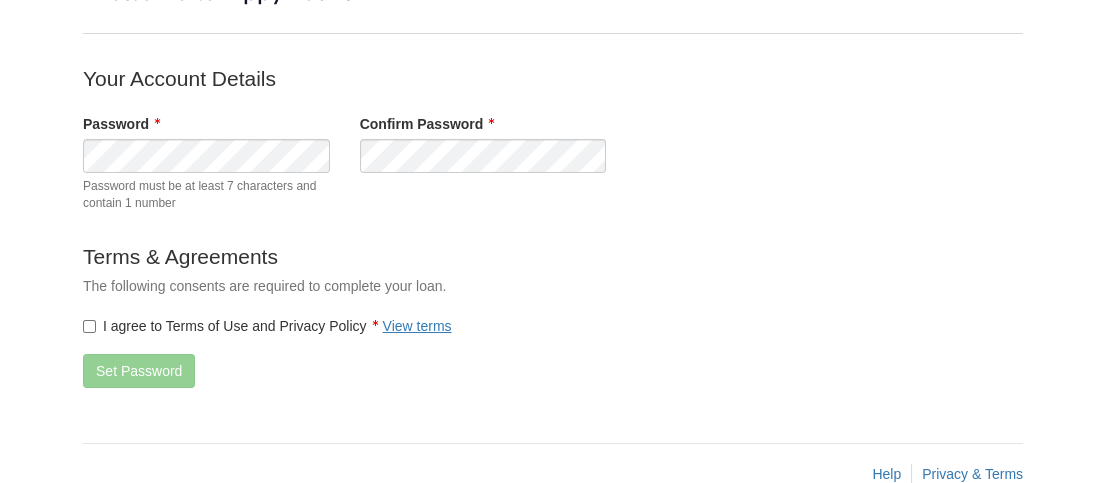 click on "I agree to Terms of Use and Privacy Policy View terms" at bounding box center [267, 326] 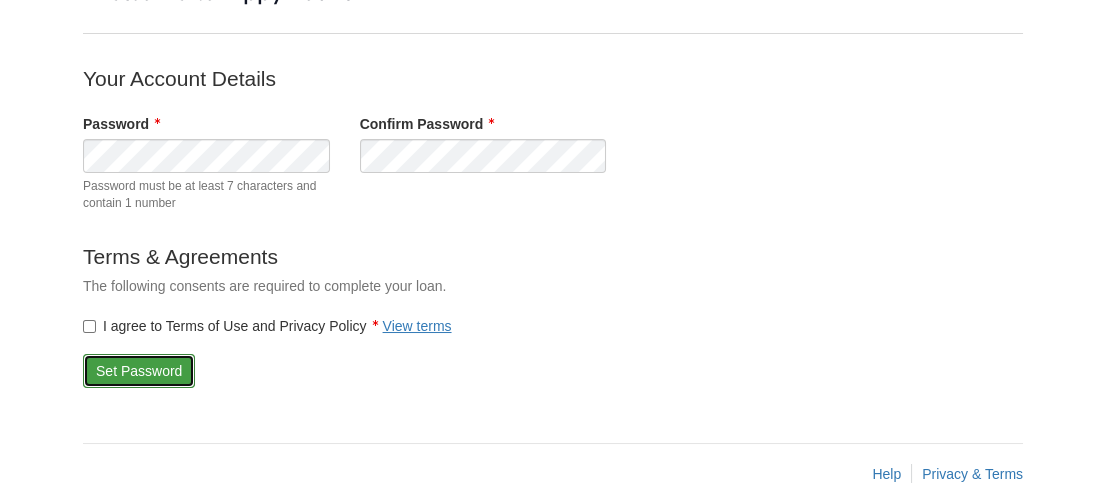 click on "Set Password" at bounding box center [139, 371] 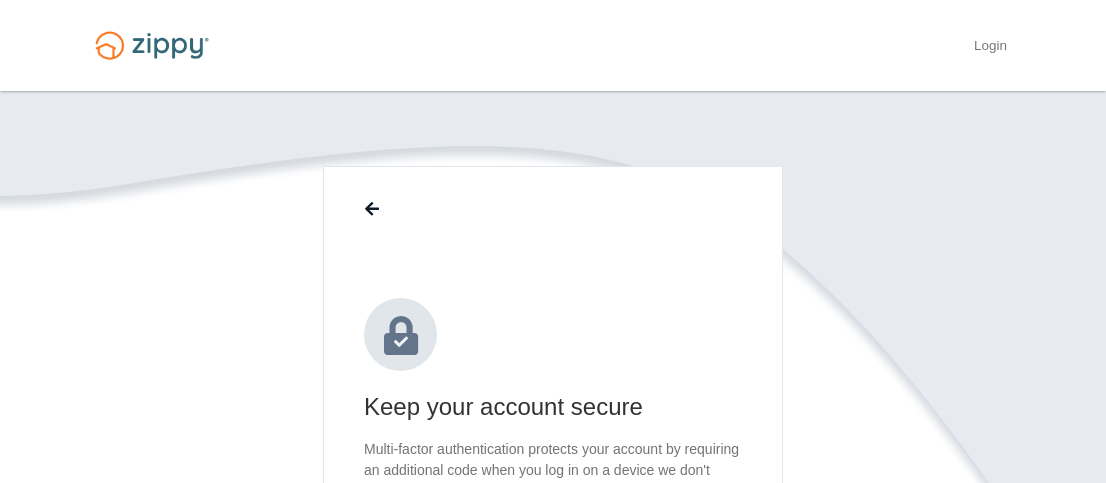 scroll, scrollTop: 0, scrollLeft: 0, axis: both 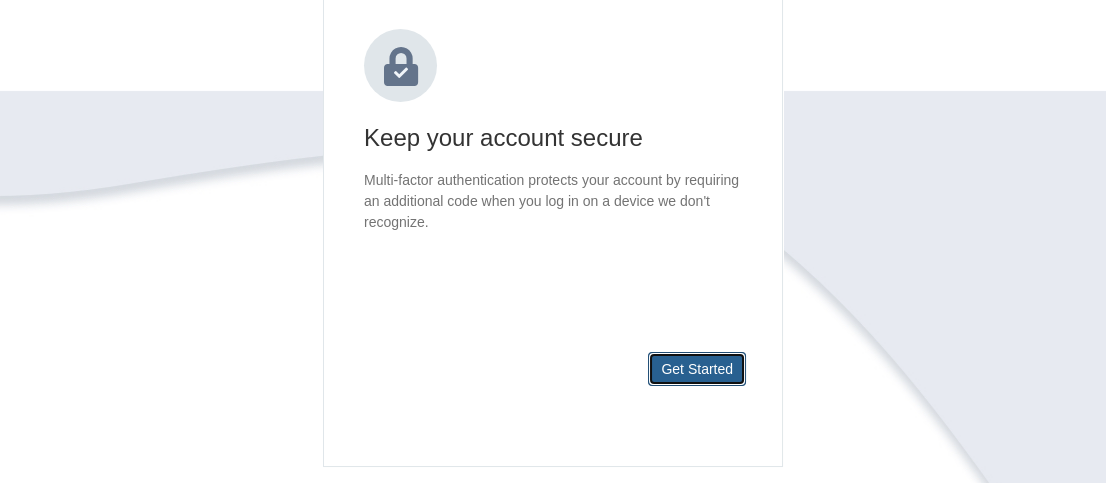 click on "Get Started" at bounding box center [697, 369] 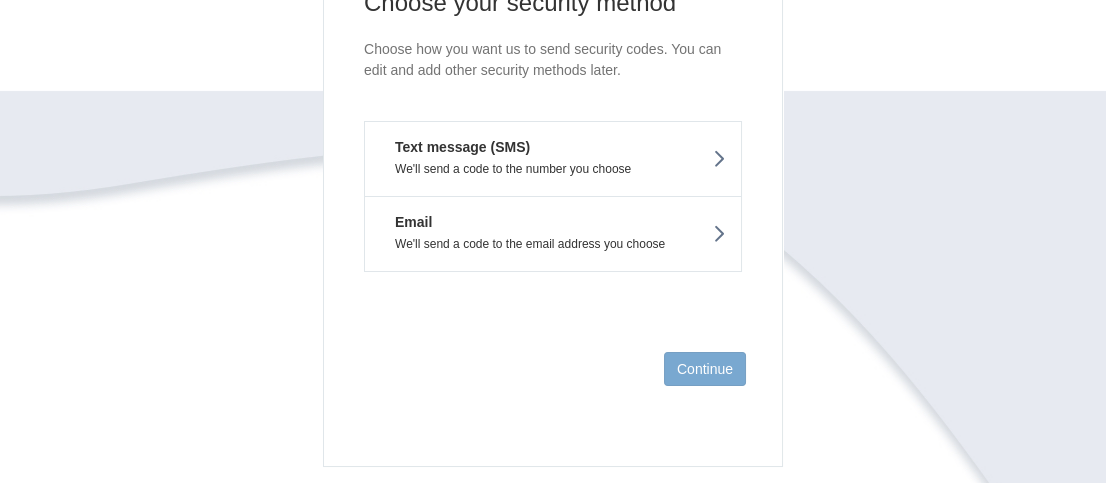 click on "We'll send a code to the number you choose" at bounding box center (553, 169) 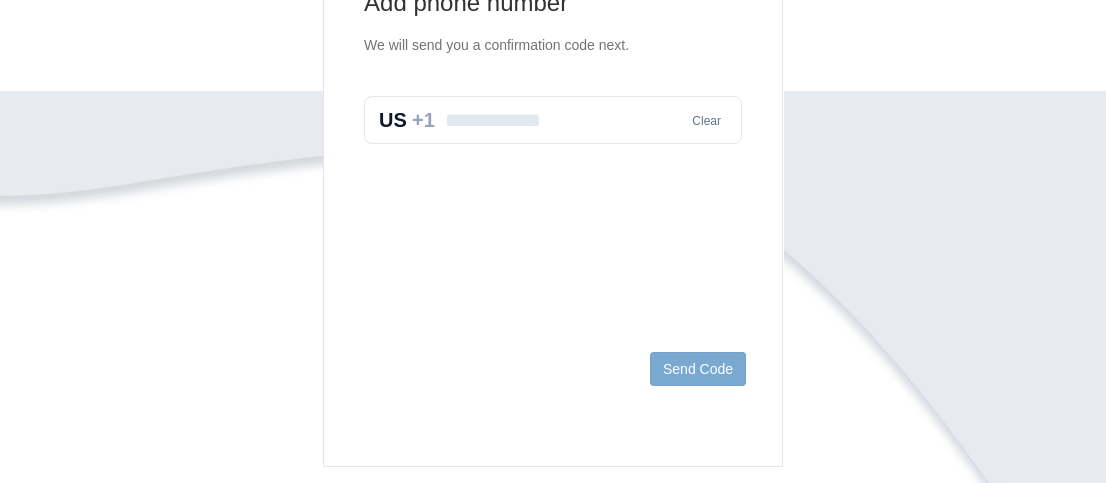 click at bounding box center [553, 120] 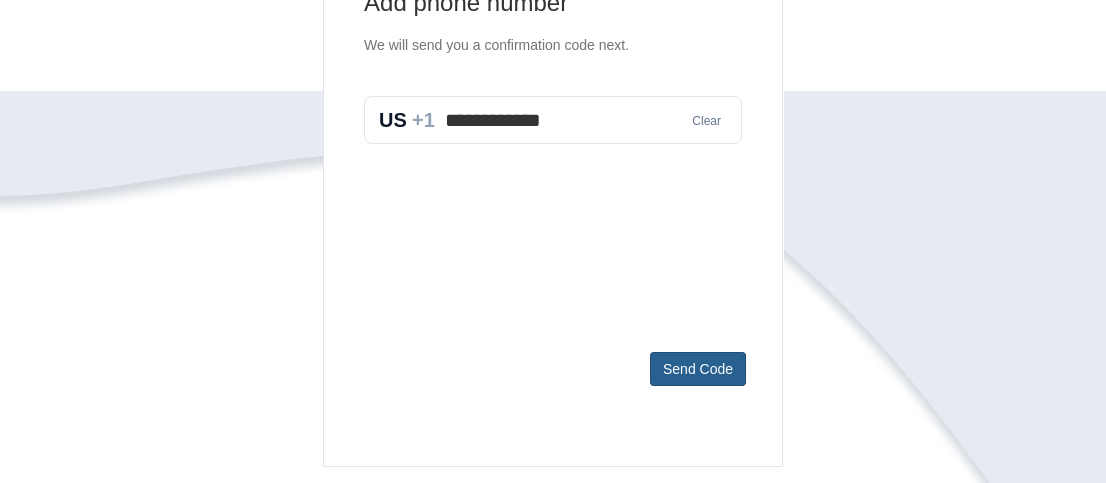 type on "**********" 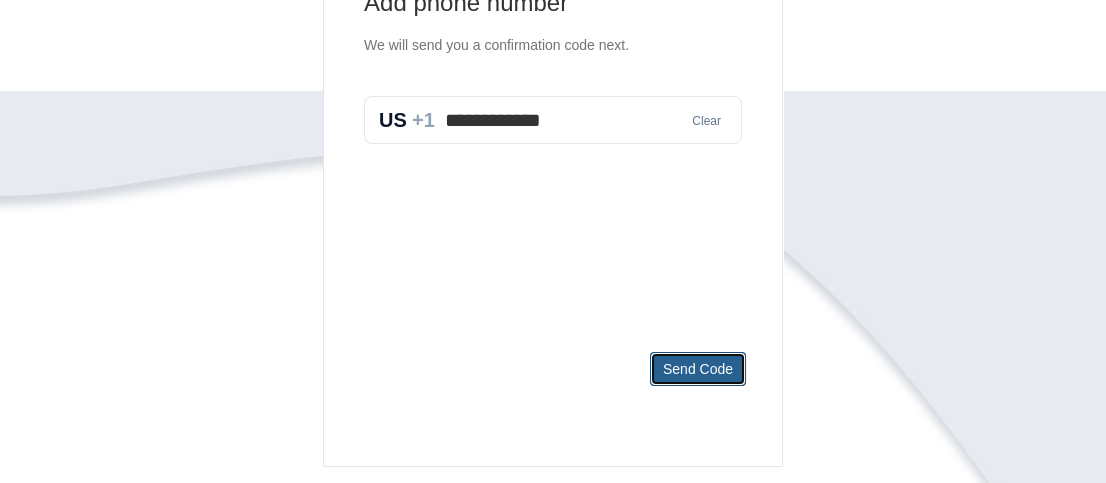 click on "Send Code" at bounding box center (698, 369) 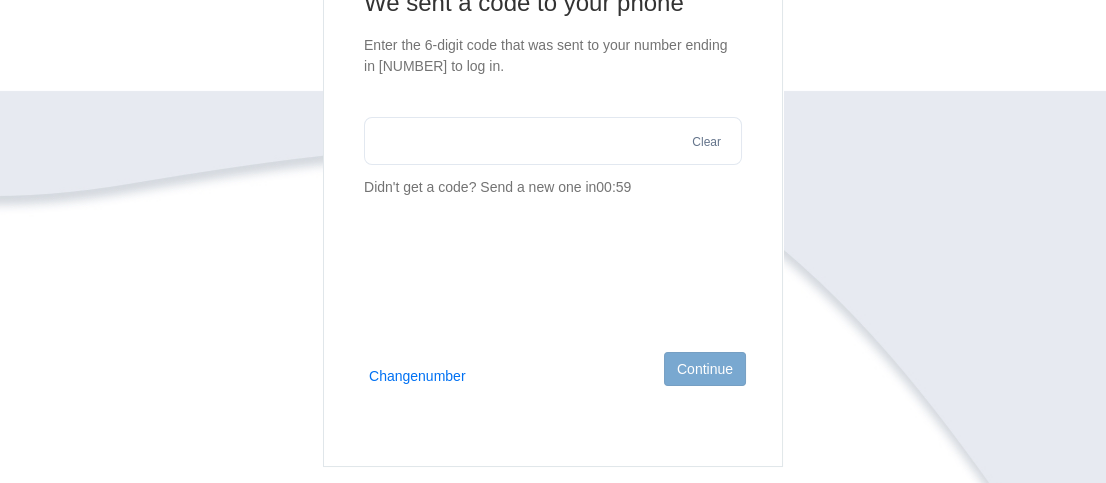 click at bounding box center [553, 141] 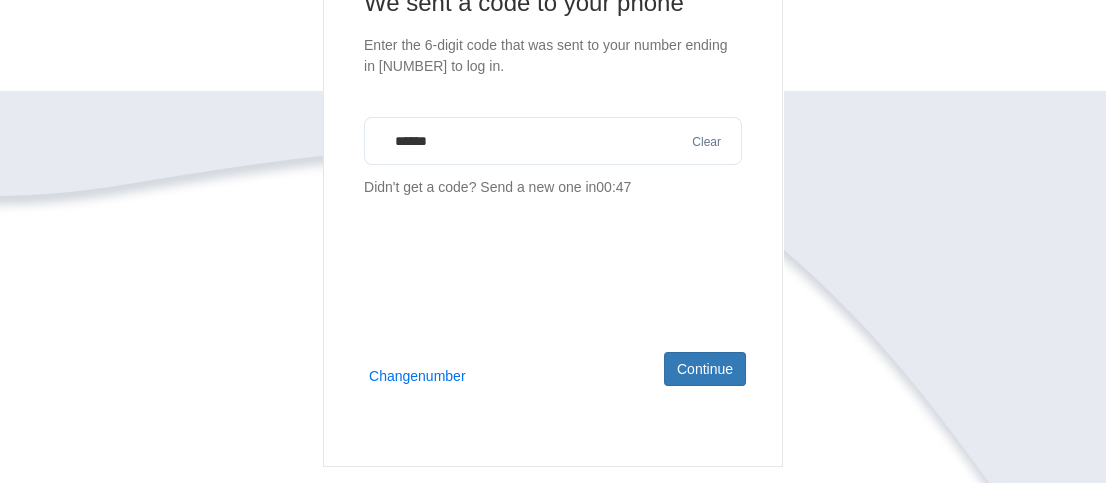 type on "******" 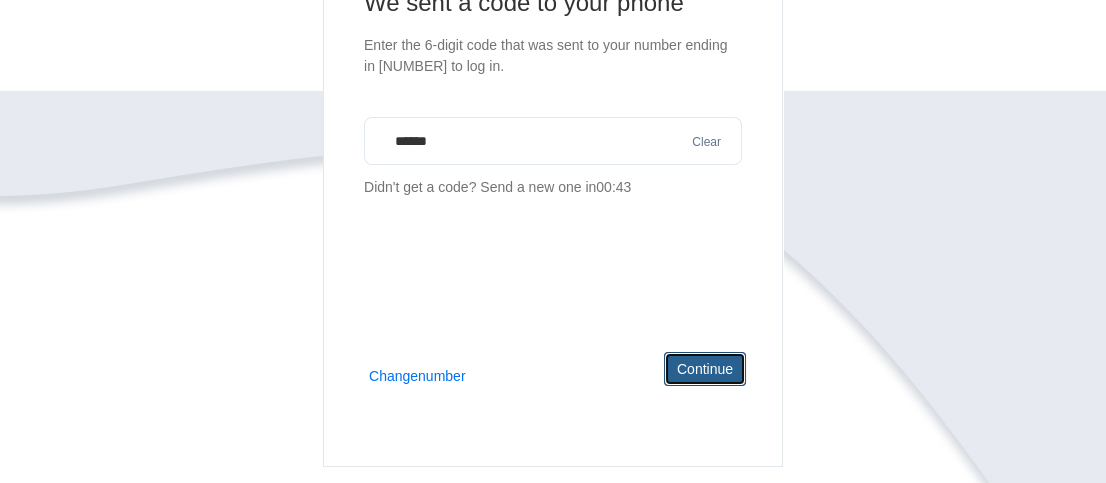 click on "Continue" at bounding box center (705, 369) 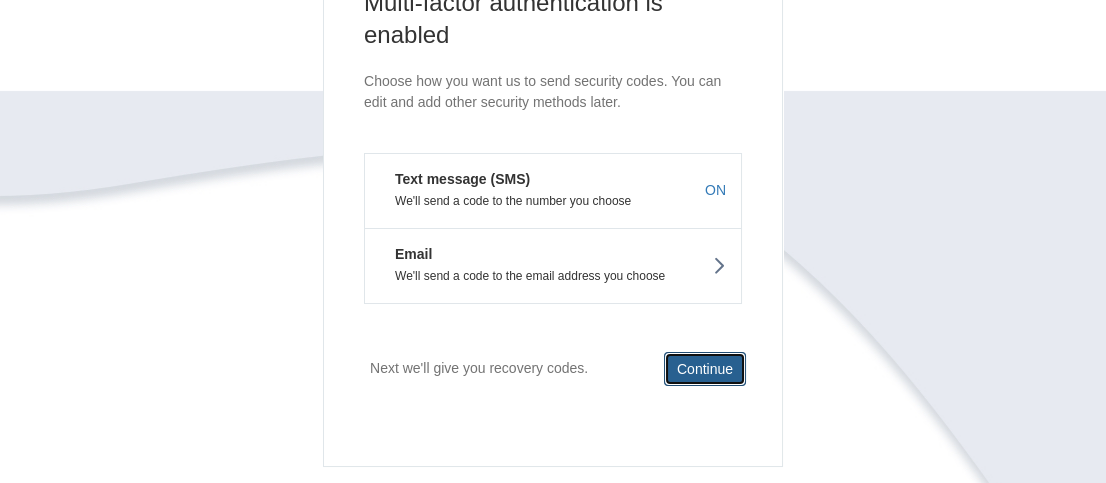 click on "Continue" at bounding box center (705, 369) 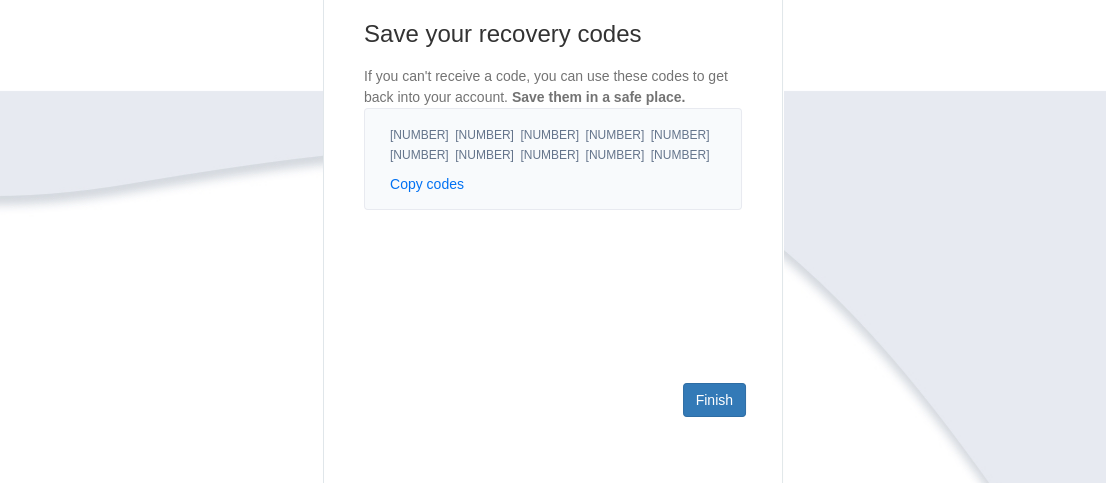 scroll, scrollTop: 194, scrollLeft: 0, axis: vertical 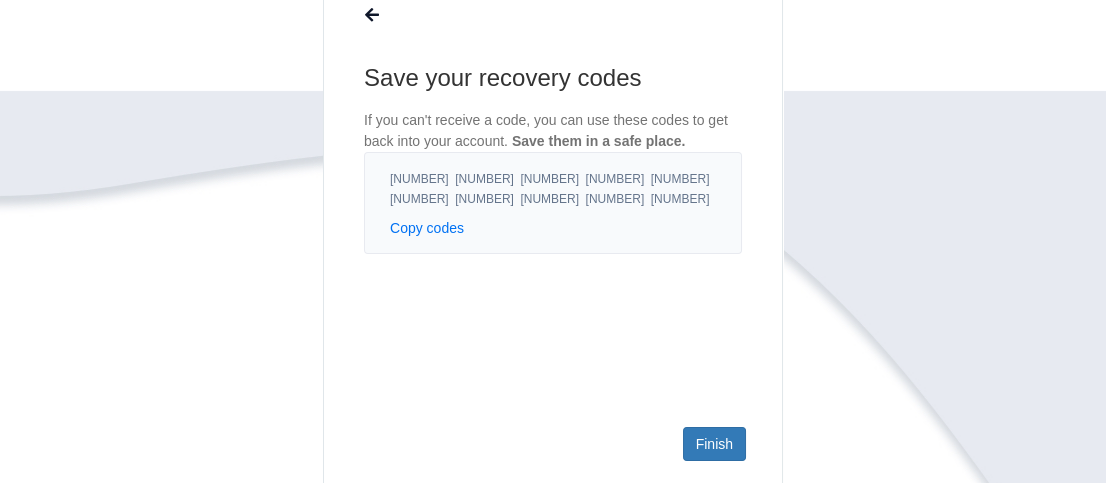 click on "Copy codes" at bounding box center [427, 228] 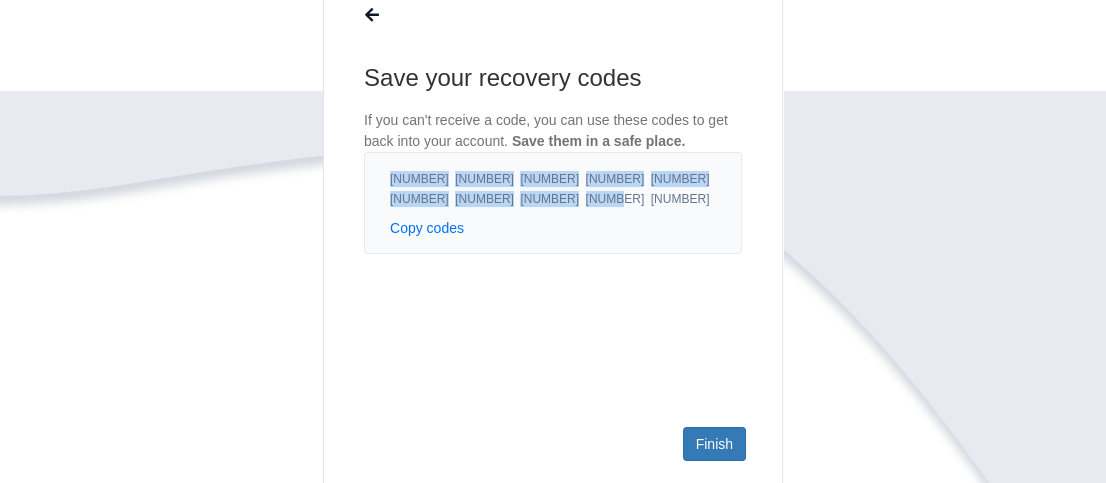 drag, startPoint x: 383, startPoint y: 179, endPoint x: 620, endPoint y: 192, distance: 237.35628 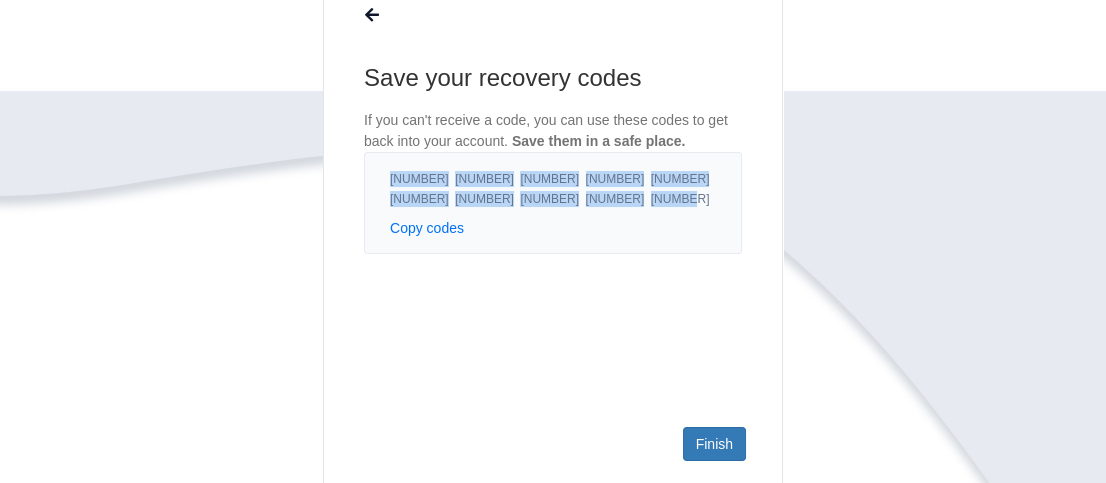 drag, startPoint x: 385, startPoint y: 164, endPoint x: 700, endPoint y: 195, distance: 316.52173 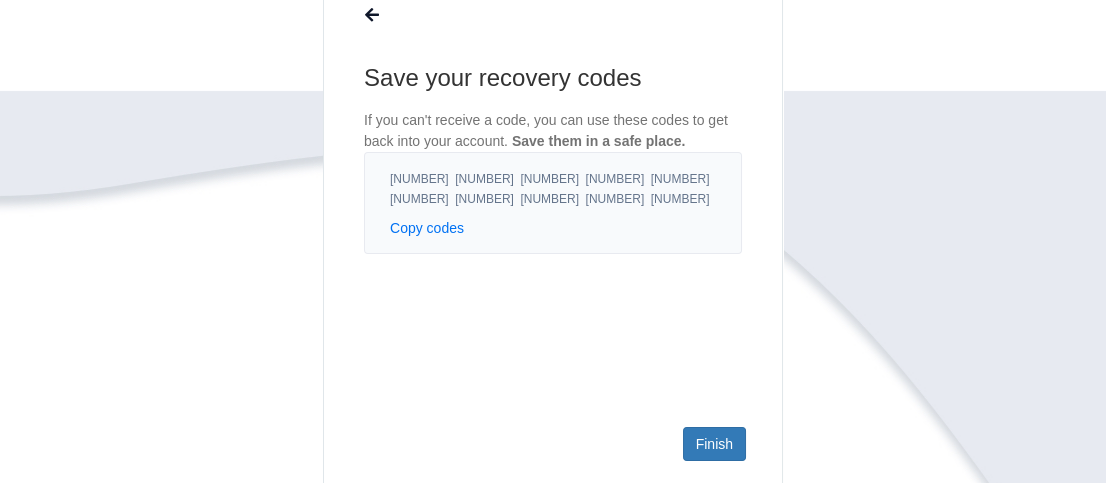 click on "[NUMBER]" at bounding box center (422, 179) 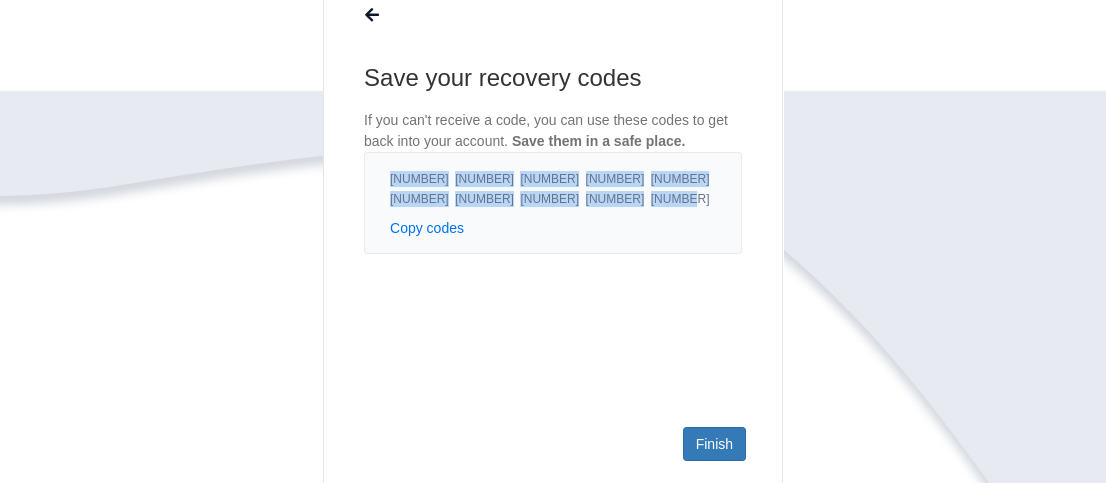 click on "[NUMBER]" at bounding box center (422, 179) 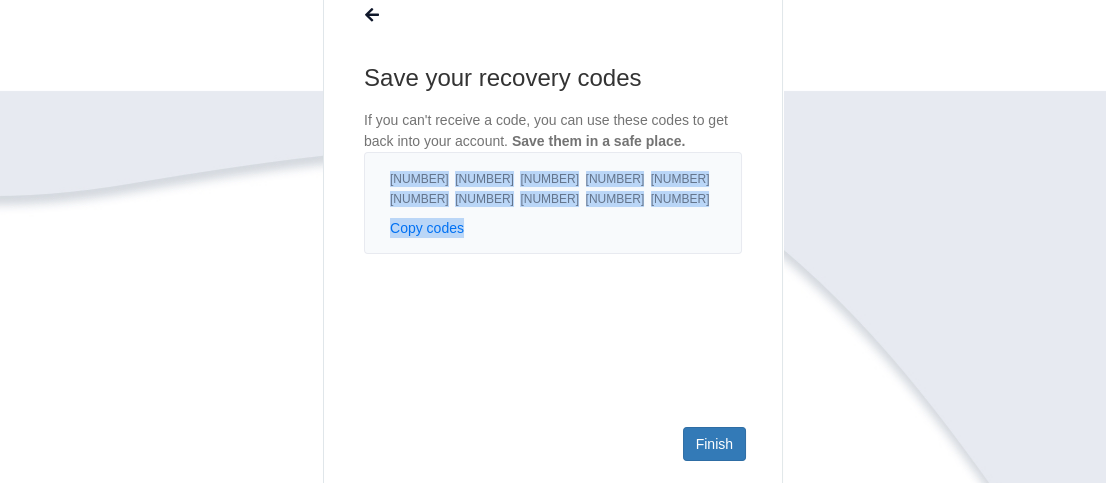 click on "[NUMBER]" at bounding box center (422, 179) 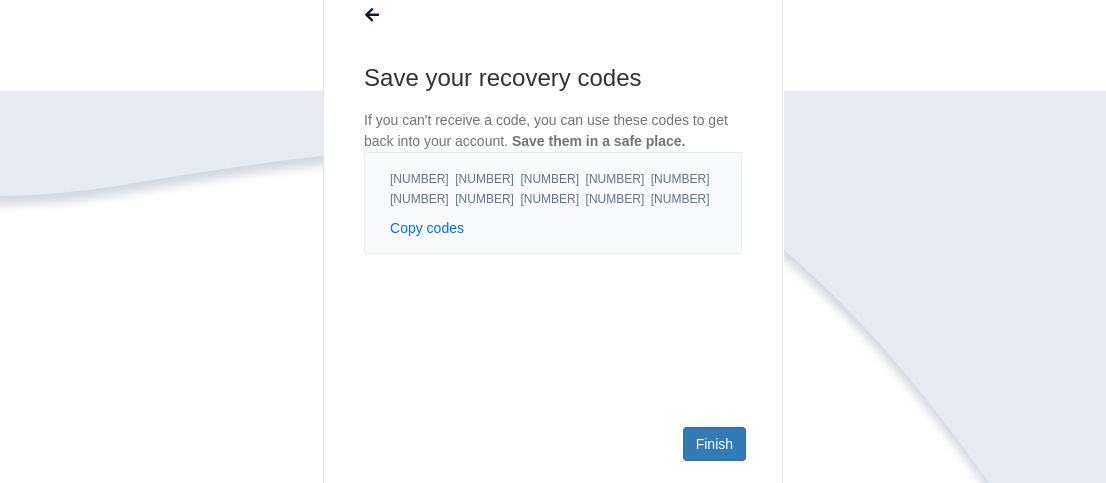 click on "[NUMBER] [NUMBER] [NUMBER] [NUMBER] [NUMBER] [NUMBER] [NUMBER] [NUMBER] [NUMBER] [NUMBER] Copy codes Copied to clipboard" at bounding box center [553, 203] 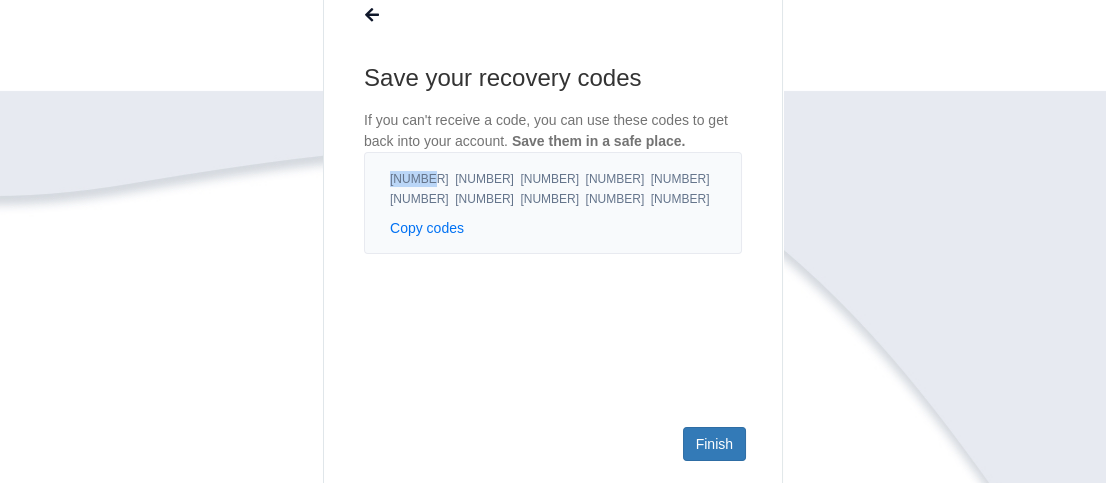 drag, startPoint x: 387, startPoint y: 171, endPoint x: 433, endPoint y: 176, distance: 46.270943 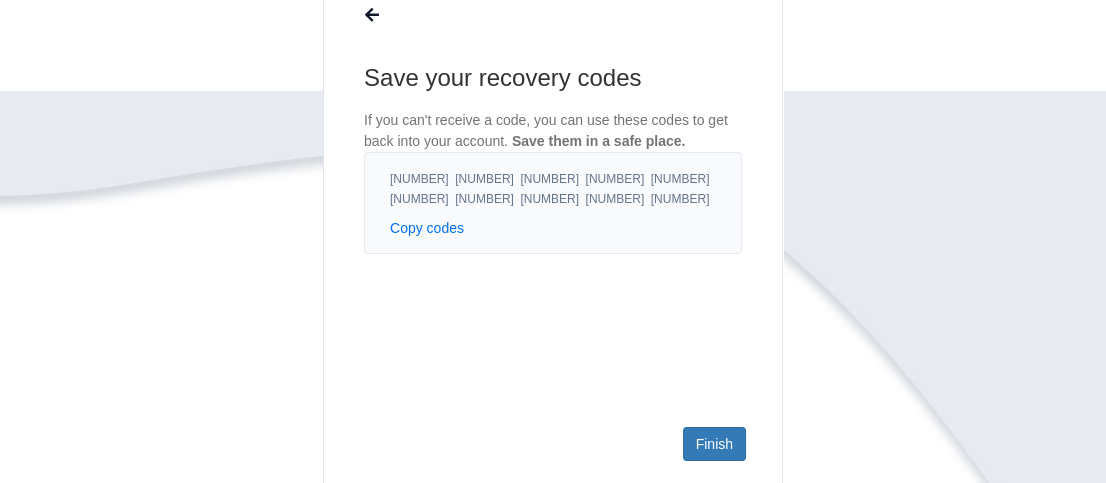click on "[NUMBER]" at bounding box center [487, 179] 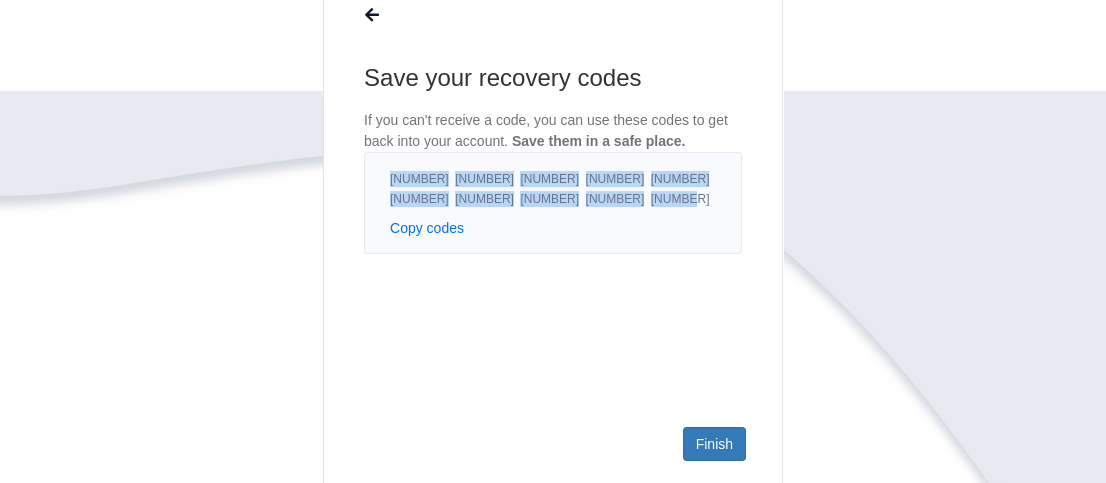 click on "[NUMBER]" at bounding box center [487, 179] 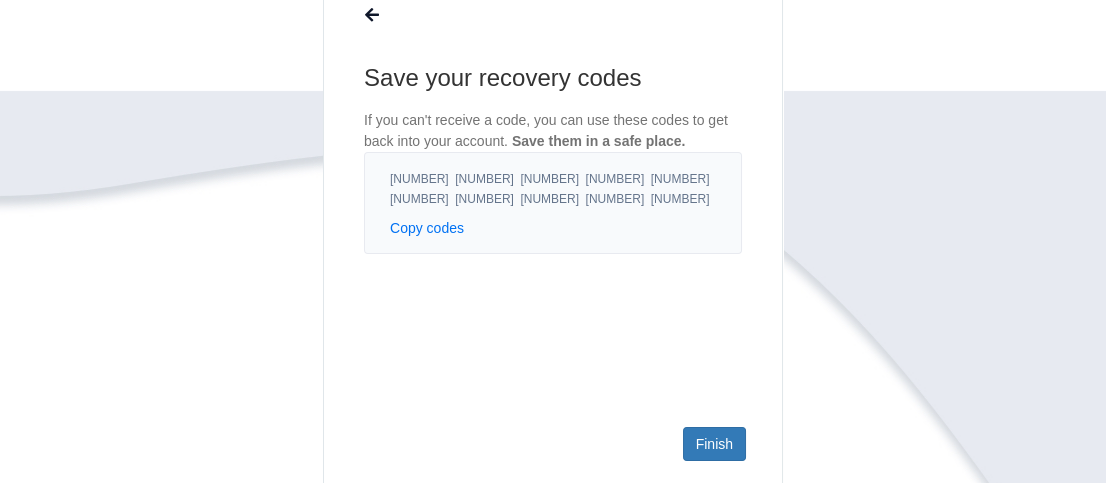 click on "[NUMBER]" at bounding box center (487, 179) 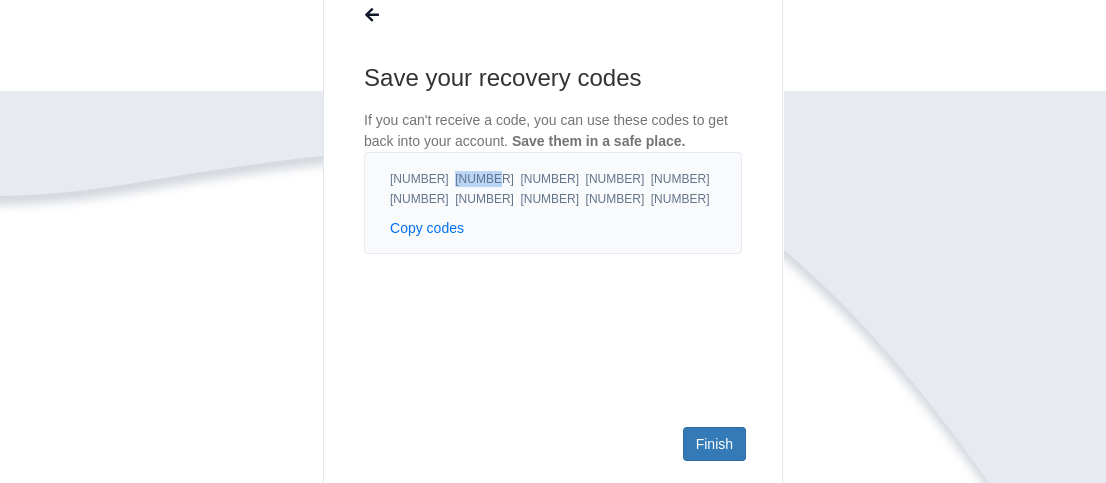 drag, startPoint x: 453, startPoint y: 180, endPoint x: 496, endPoint y: 180, distance: 43 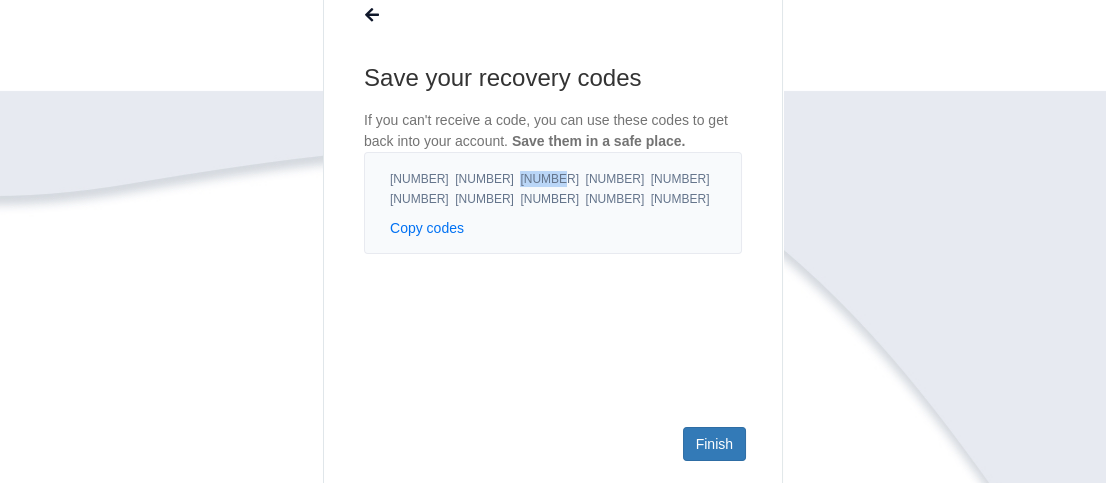 drag, startPoint x: 522, startPoint y: 179, endPoint x: 572, endPoint y: 179, distance: 50 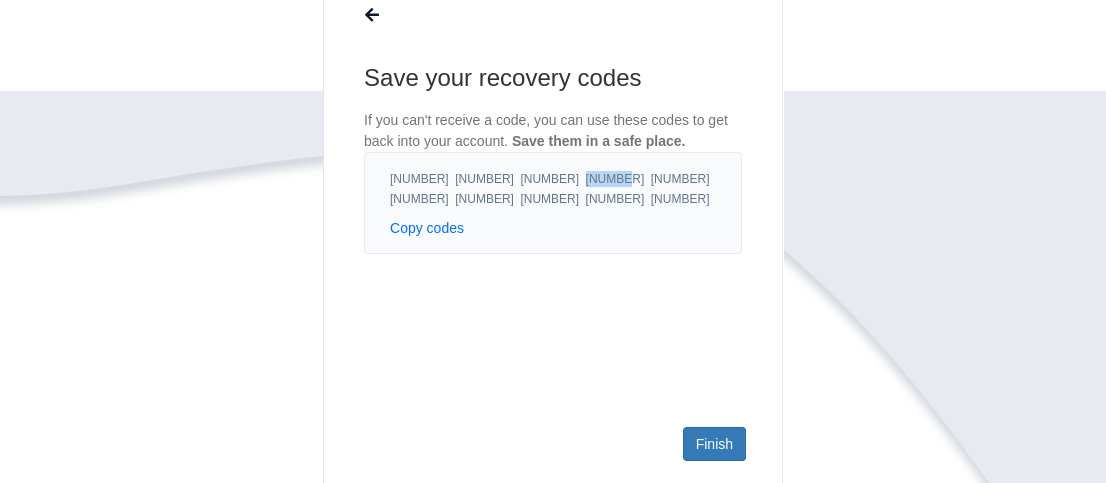 drag, startPoint x: 585, startPoint y: 172, endPoint x: 634, endPoint y: 182, distance: 50.01 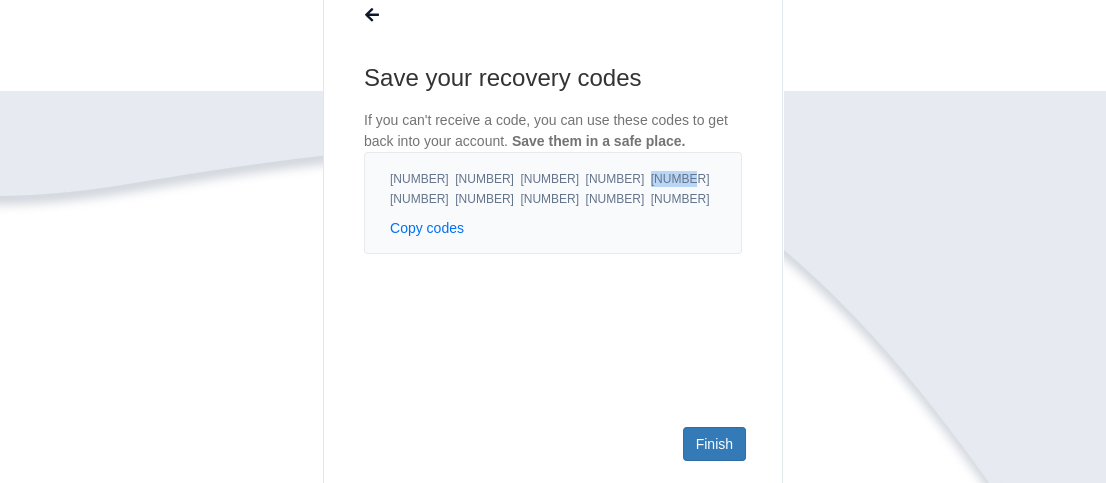 drag, startPoint x: 652, startPoint y: 174, endPoint x: 712, endPoint y: 180, distance: 60.299255 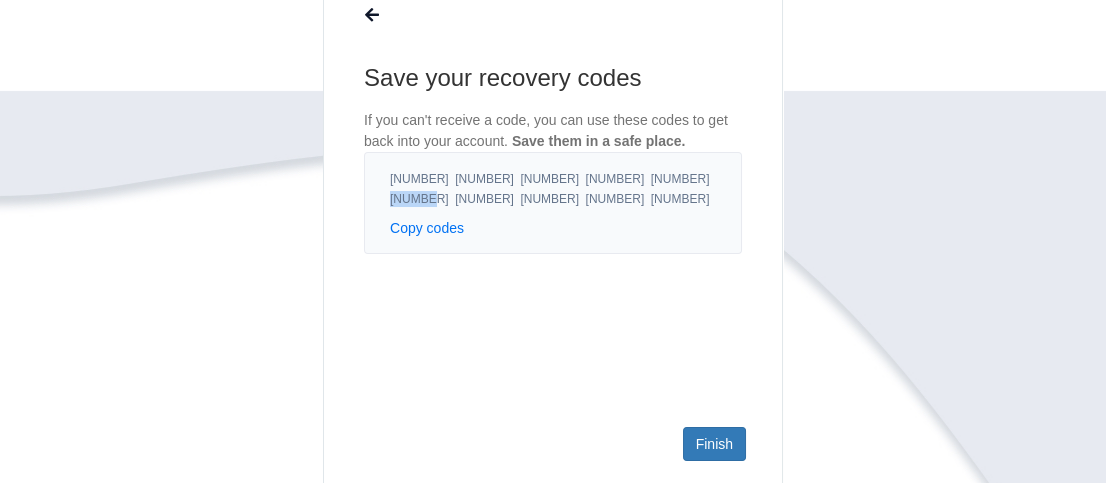 drag, startPoint x: 389, startPoint y: 197, endPoint x: 442, endPoint y: 198, distance: 53.009434 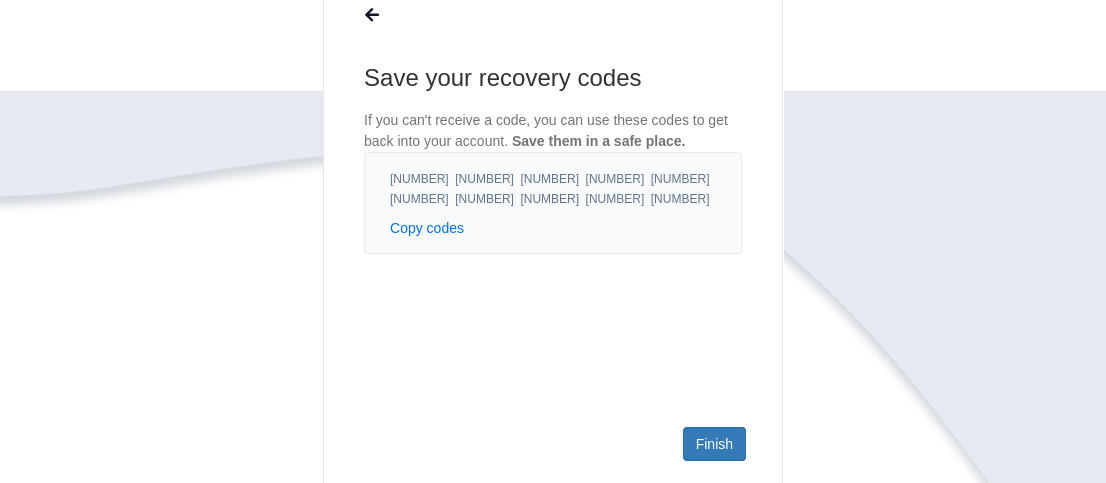 click on "[NUMBER]" at bounding box center (487, 199) 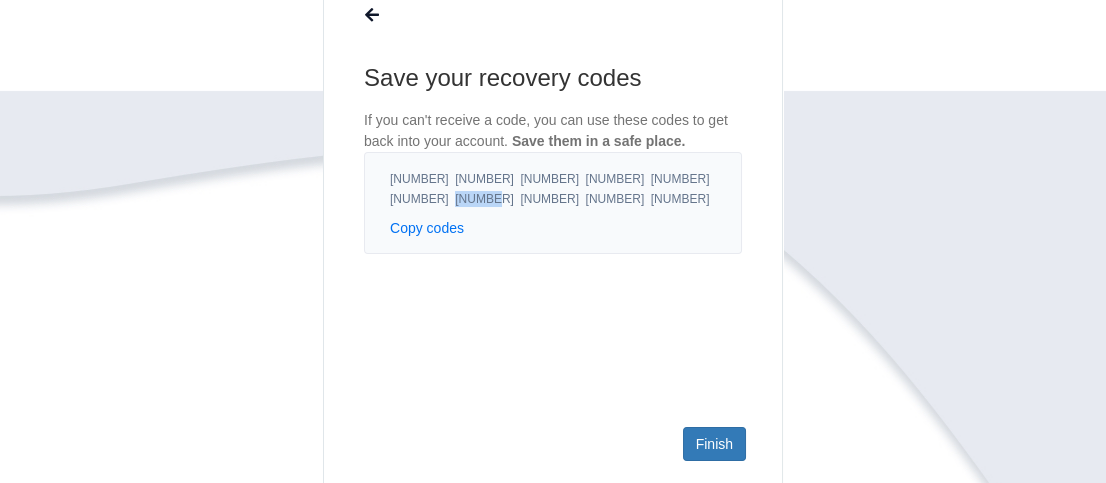 drag, startPoint x: 455, startPoint y: 194, endPoint x: 499, endPoint y: 201, distance: 44.553337 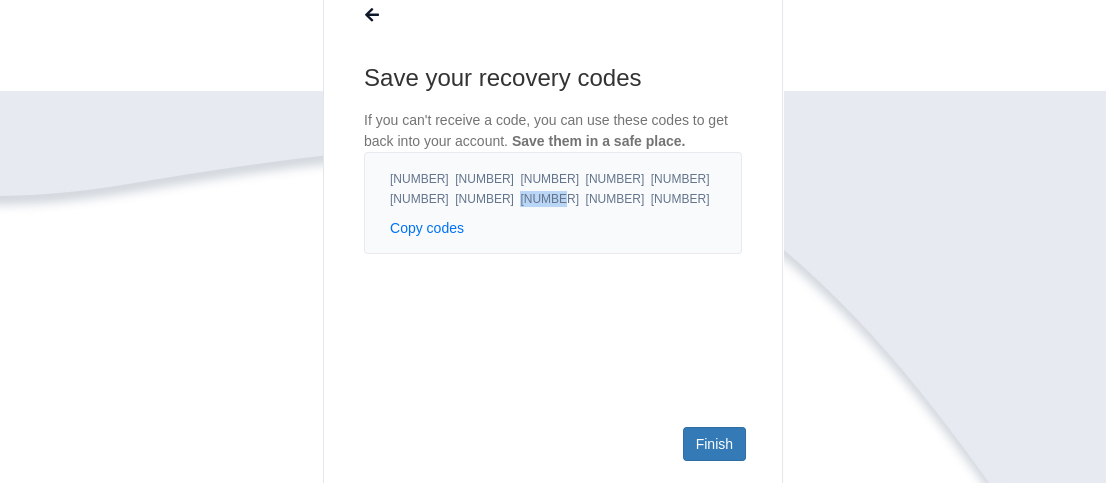 drag, startPoint x: 521, startPoint y: 197, endPoint x: 563, endPoint y: 199, distance: 42.047592 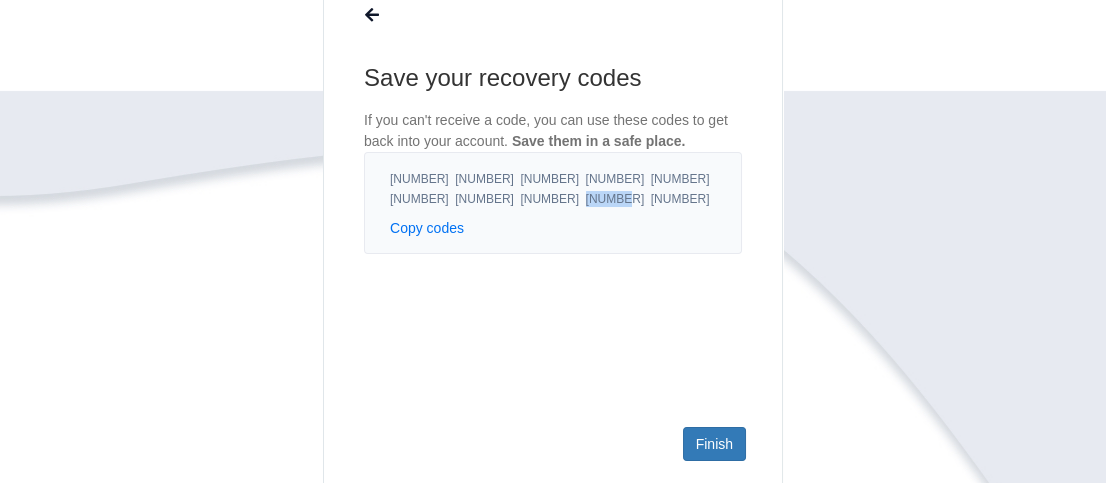 drag, startPoint x: 586, startPoint y: 198, endPoint x: 634, endPoint y: 206, distance: 48.6621 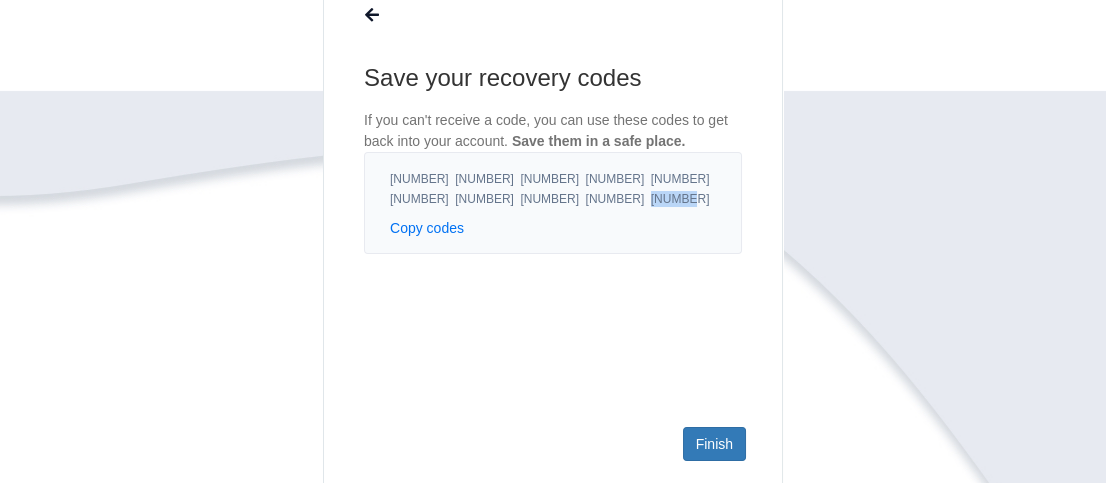 drag, startPoint x: 652, startPoint y: 193, endPoint x: 702, endPoint y: 202, distance: 50.803543 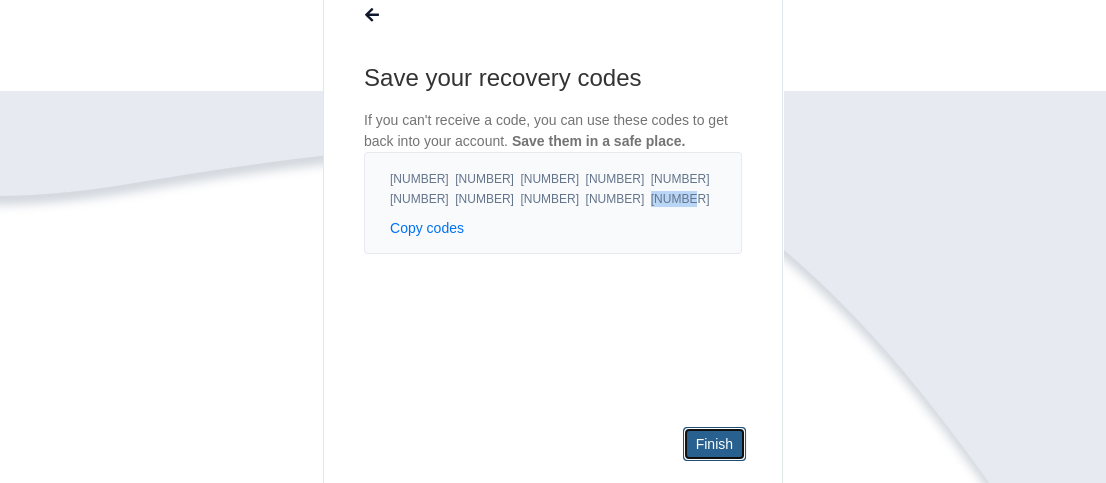 click on "Finish" at bounding box center (714, 444) 